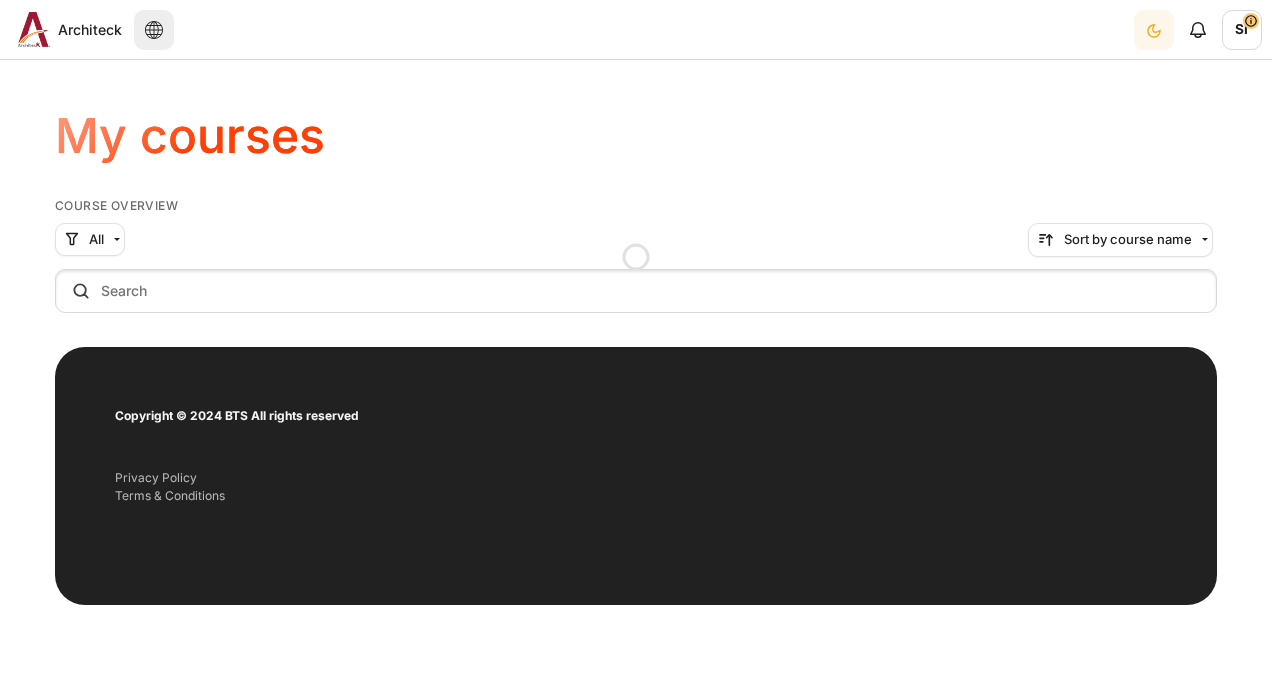scroll, scrollTop: 0, scrollLeft: 0, axis: both 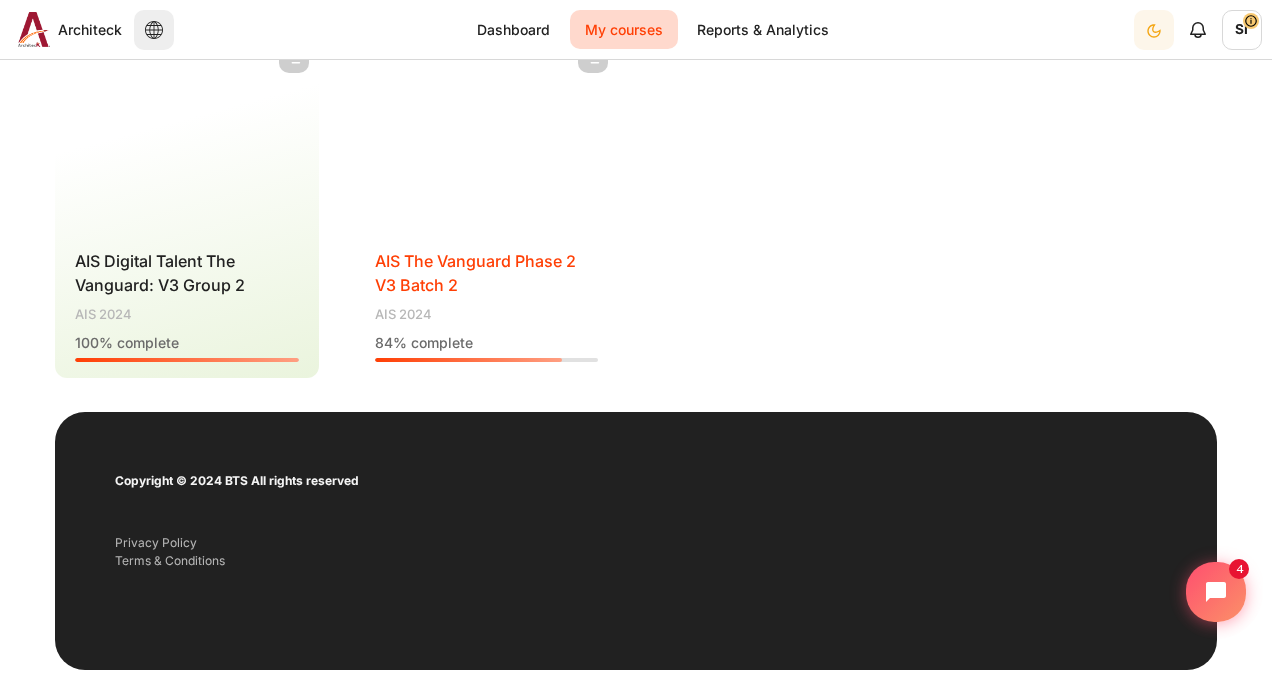 click on "Course name
AIS The Vanguard Phase 2 V3 Batch 2" at bounding box center (487, 273) 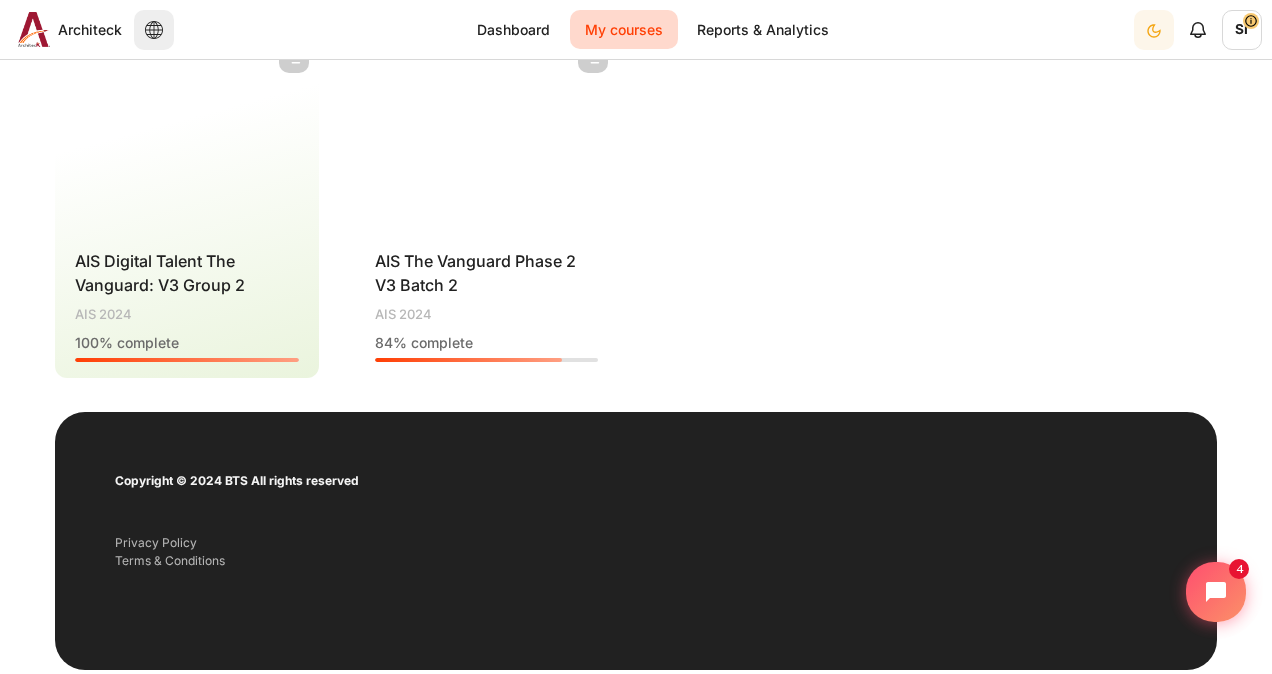 click at bounding box center [487, 133] 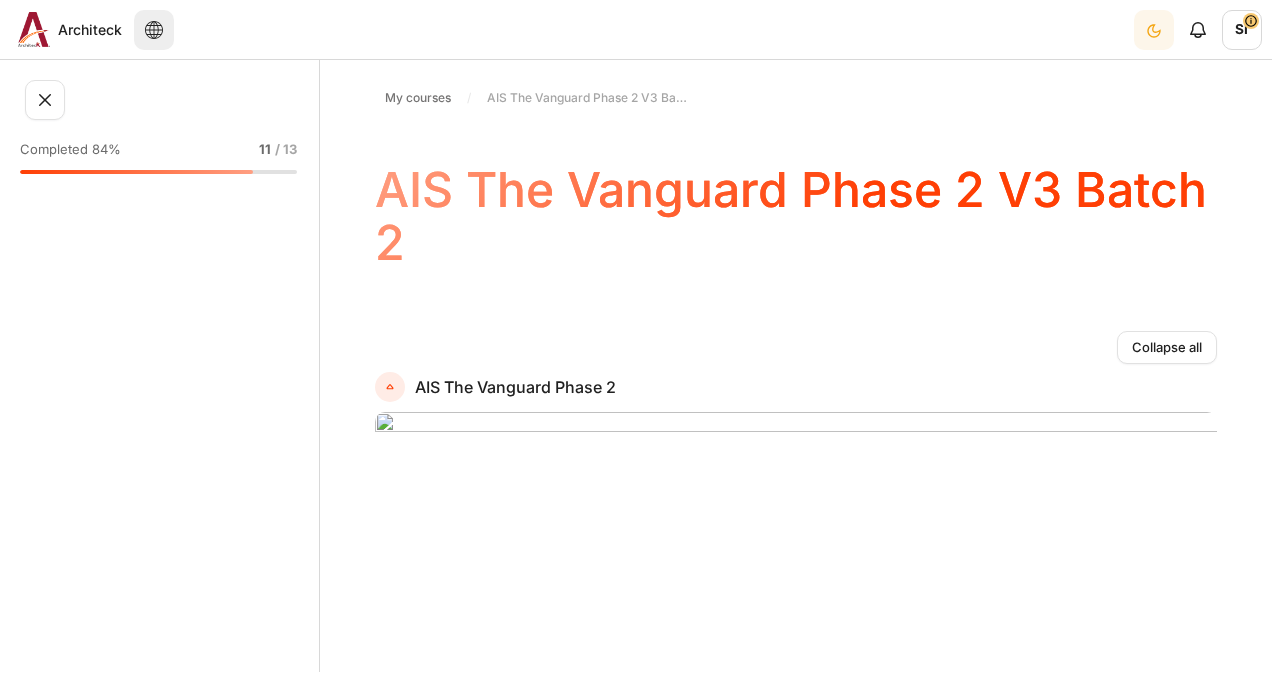 scroll, scrollTop: 0, scrollLeft: 0, axis: both 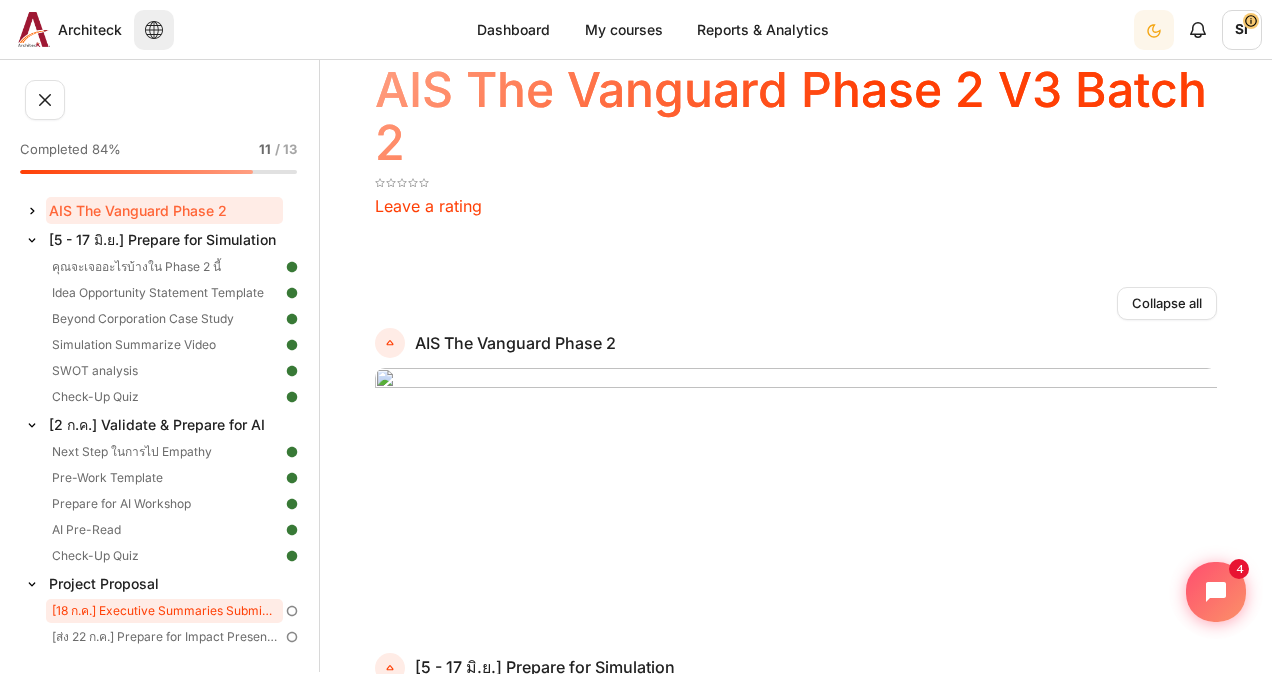 click on "[18 ก.ค.] Executive Summaries Submission" at bounding box center [164, 611] 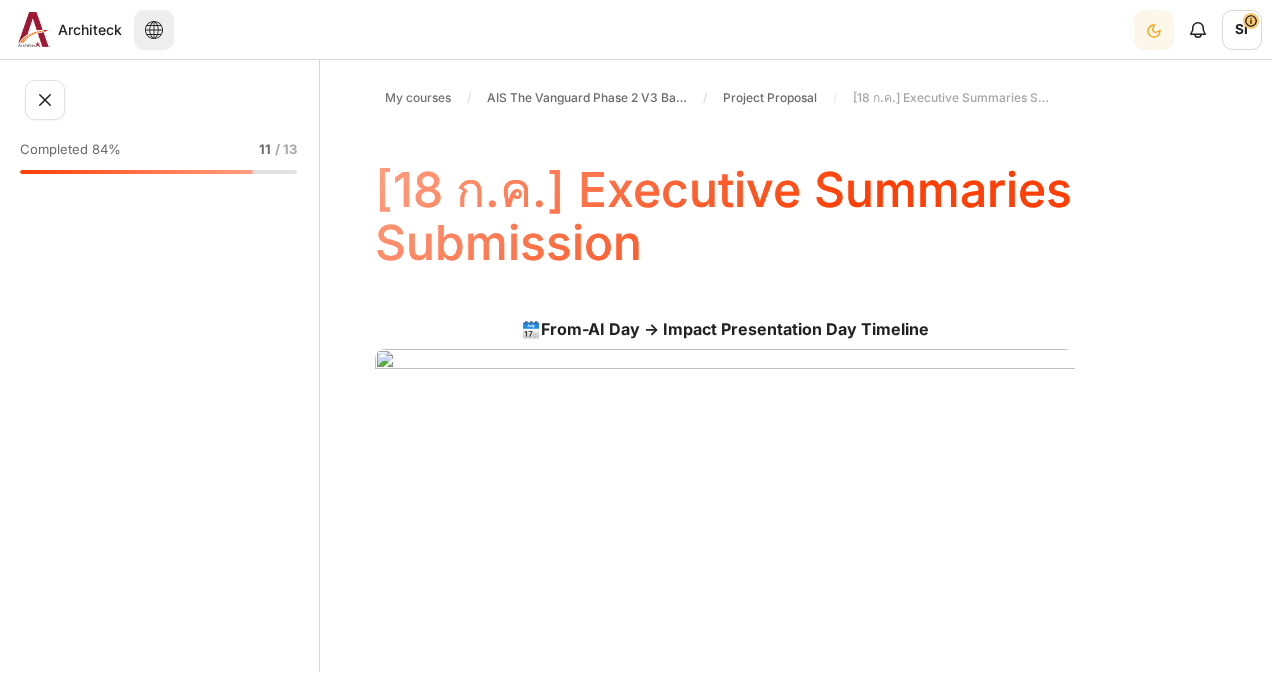 scroll, scrollTop: 0, scrollLeft: 0, axis: both 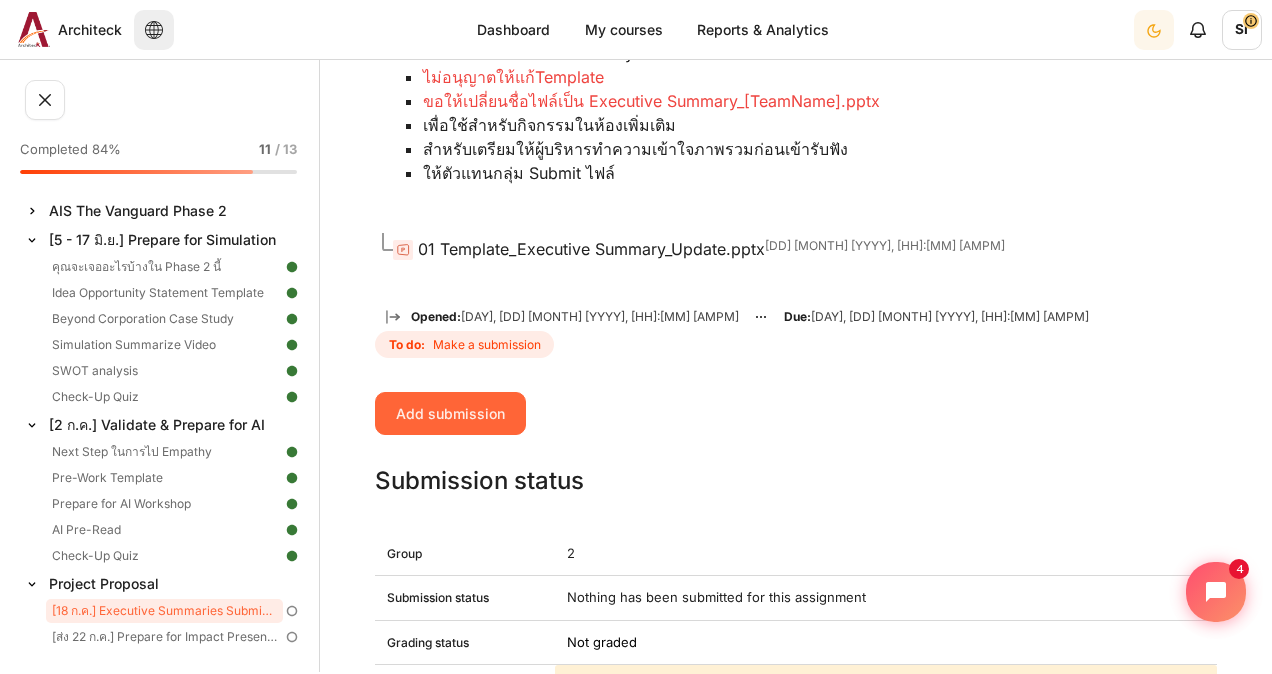click on "Add submission" at bounding box center (450, 413) 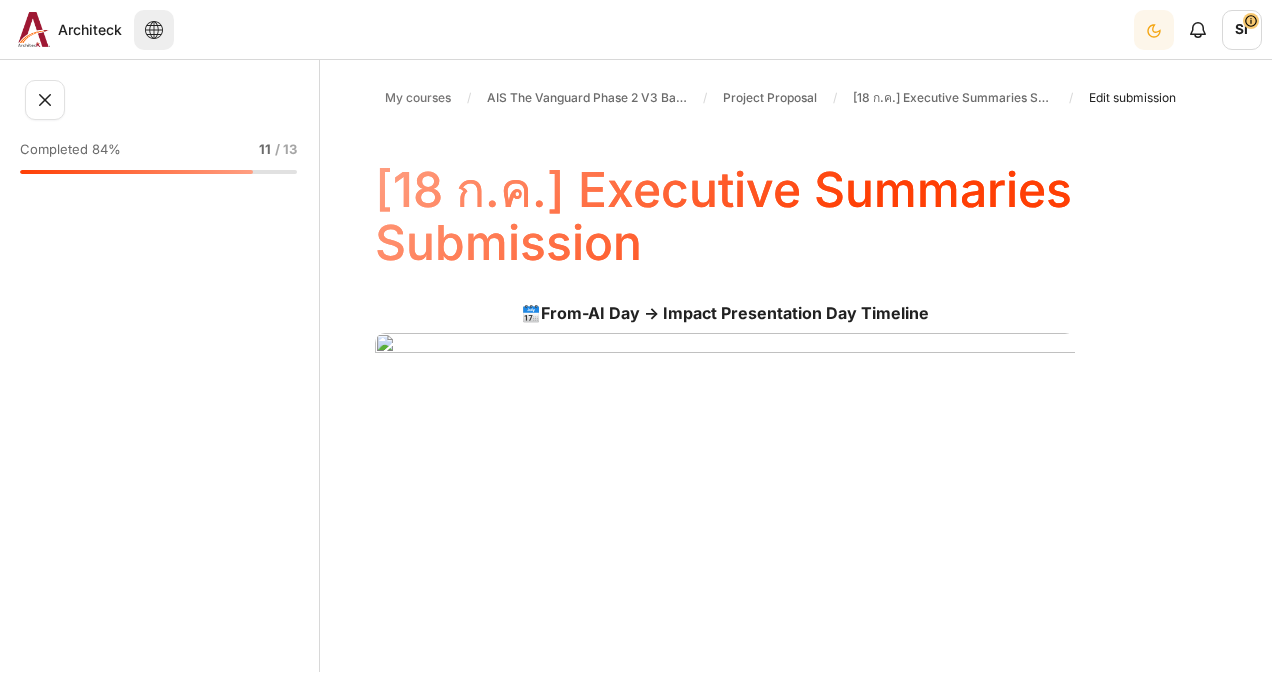 scroll, scrollTop: 0, scrollLeft: 0, axis: both 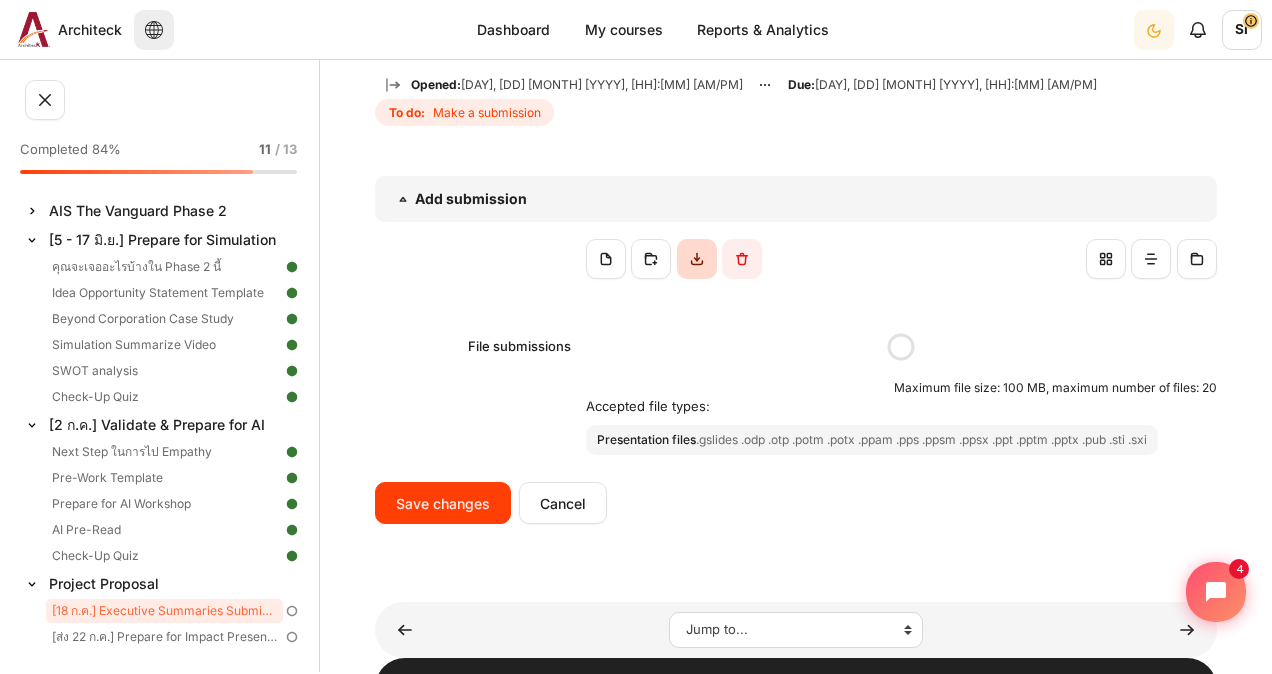 click at bounding box center (697, 259) 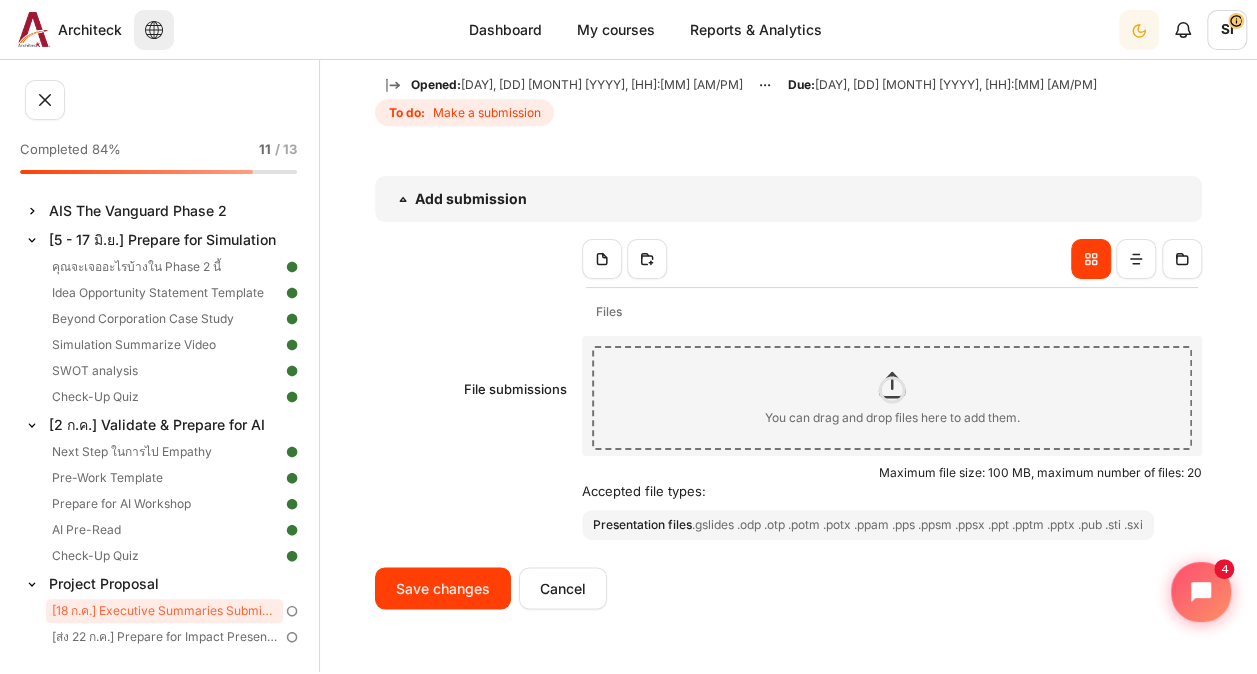 scroll, scrollTop: 1132, scrollLeft: 0, axis: vertical 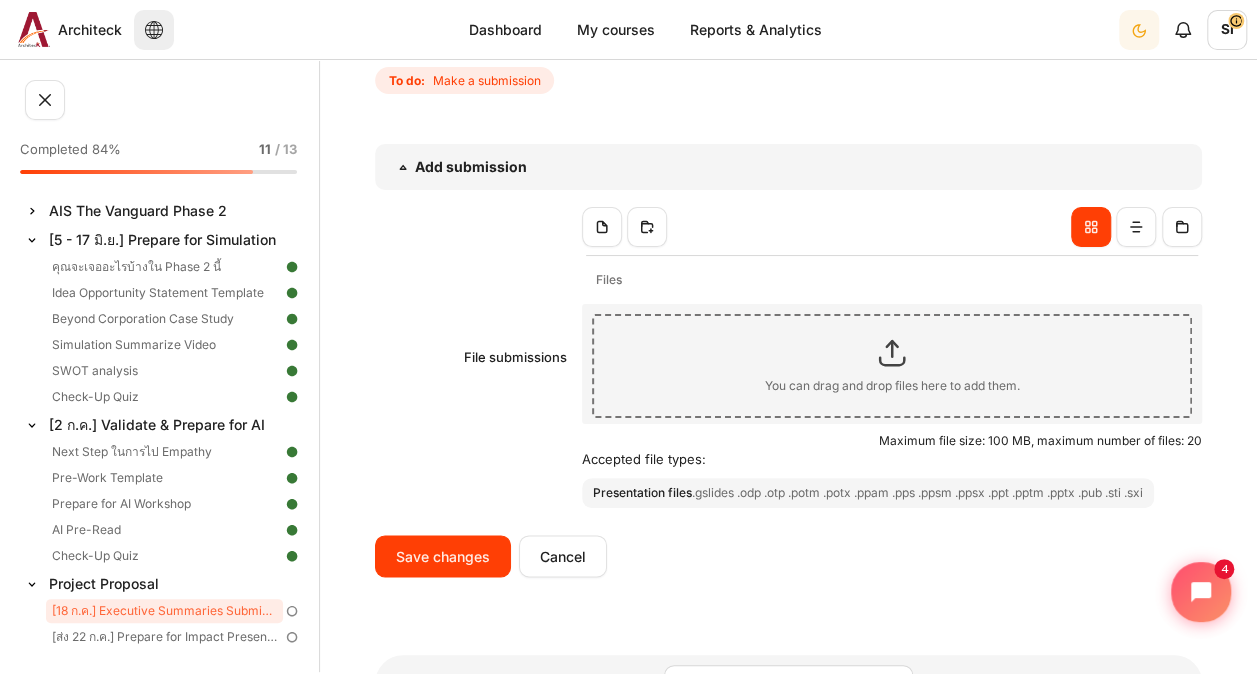 click at bounding box center (892, 353) 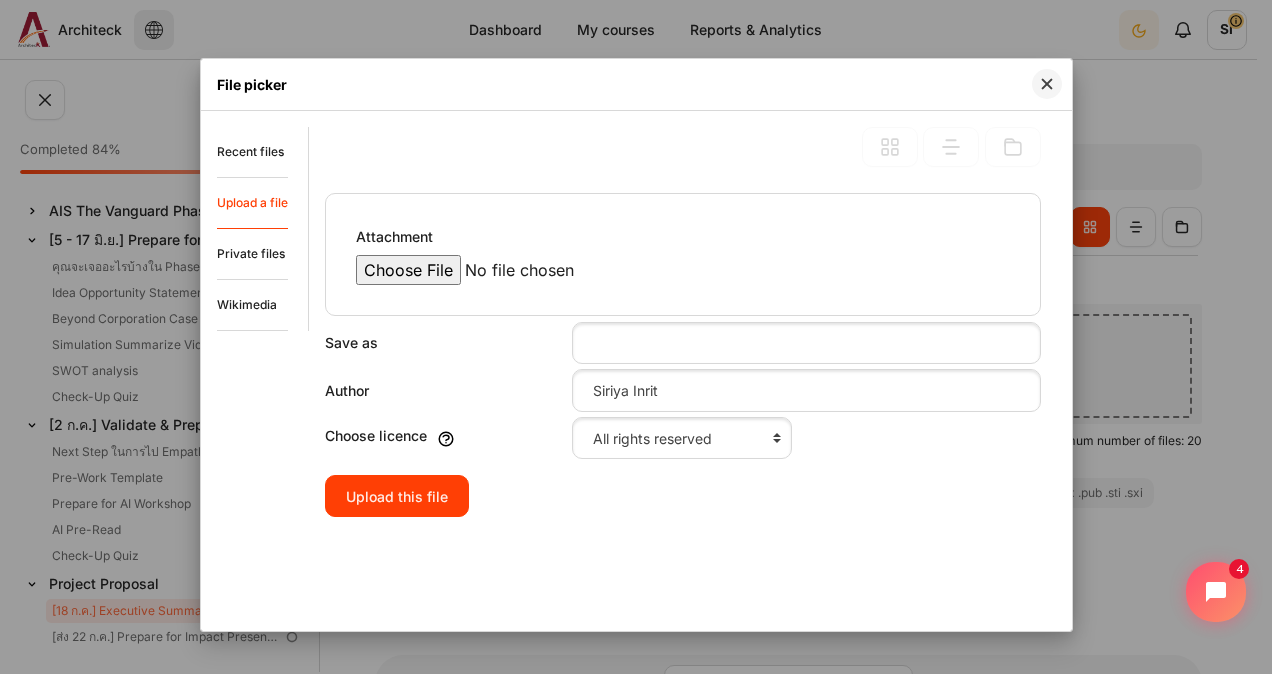 click on "Attachment" at bounding box center (526, 270) 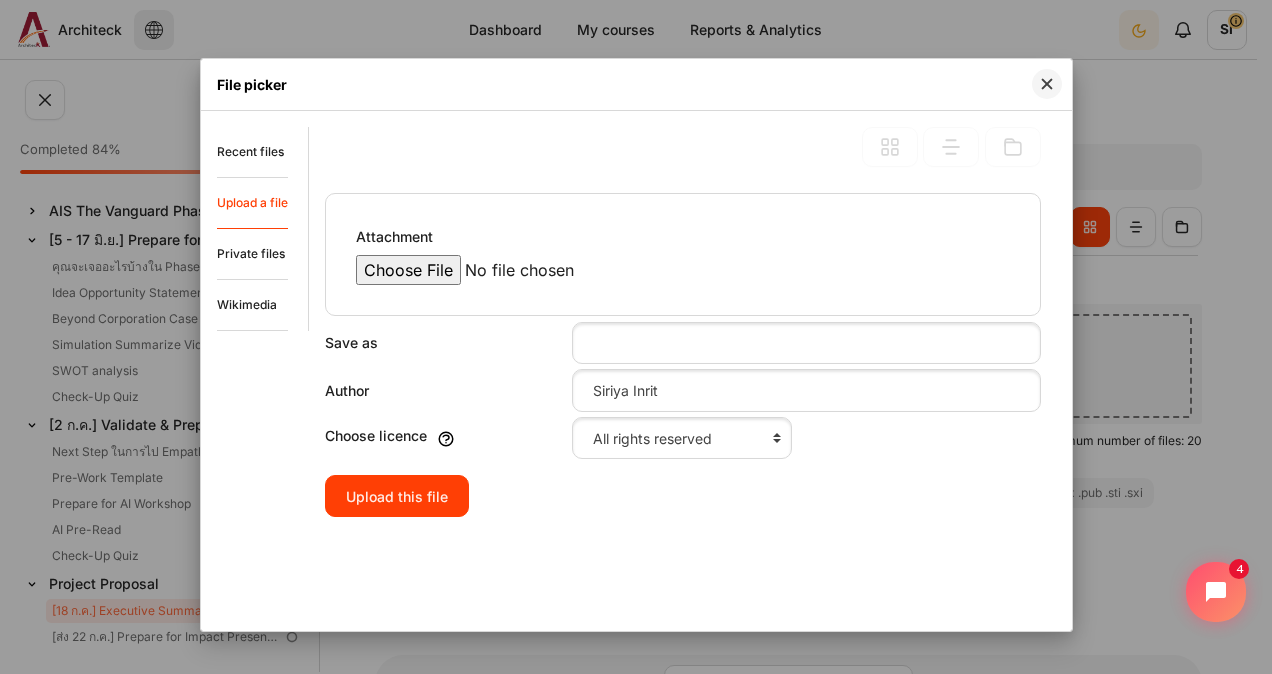 type on "C:\fakepath\01 Template_Executive Summary_Update (New Wave).pptx" 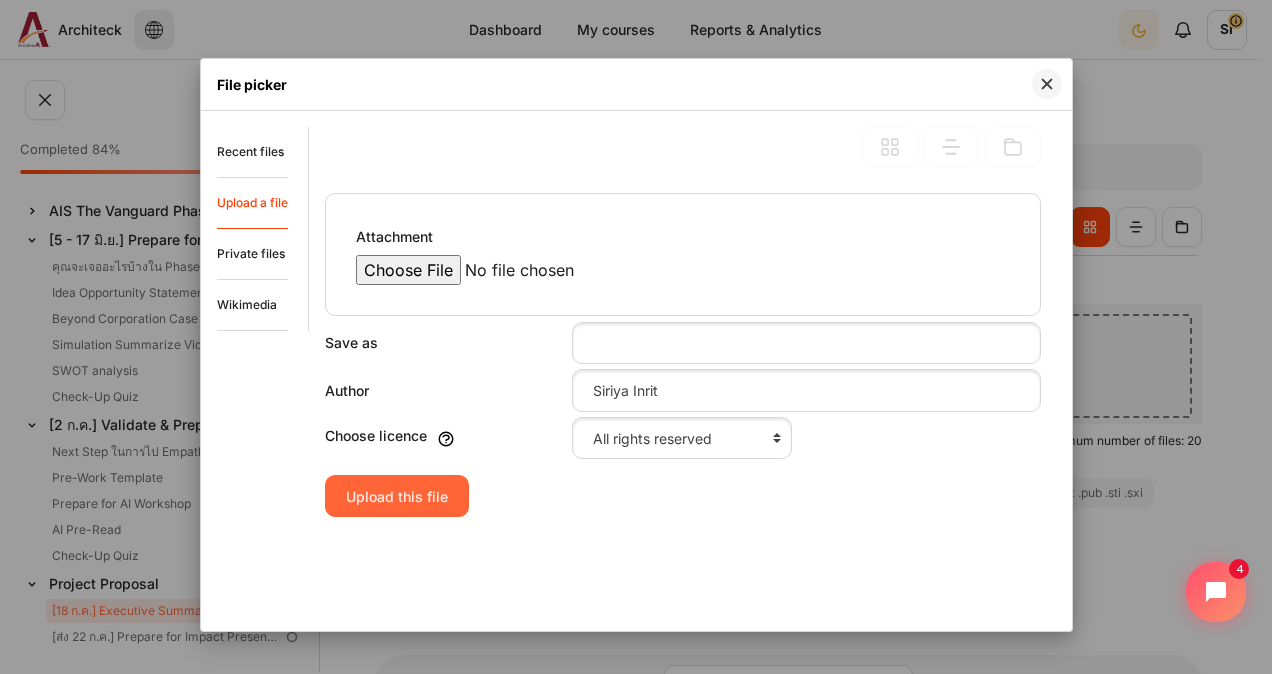 click on "Upload this file" at bounding box center (397, 496) 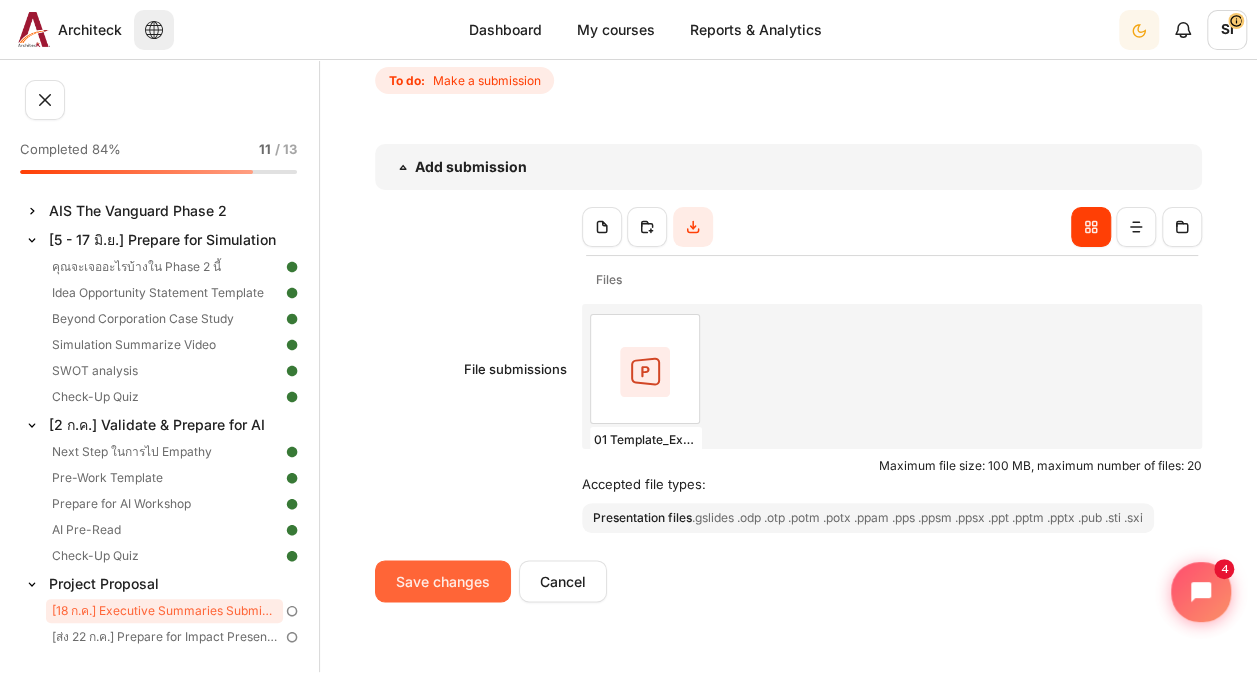click on "Save changes" at bounding box center [443, 581] 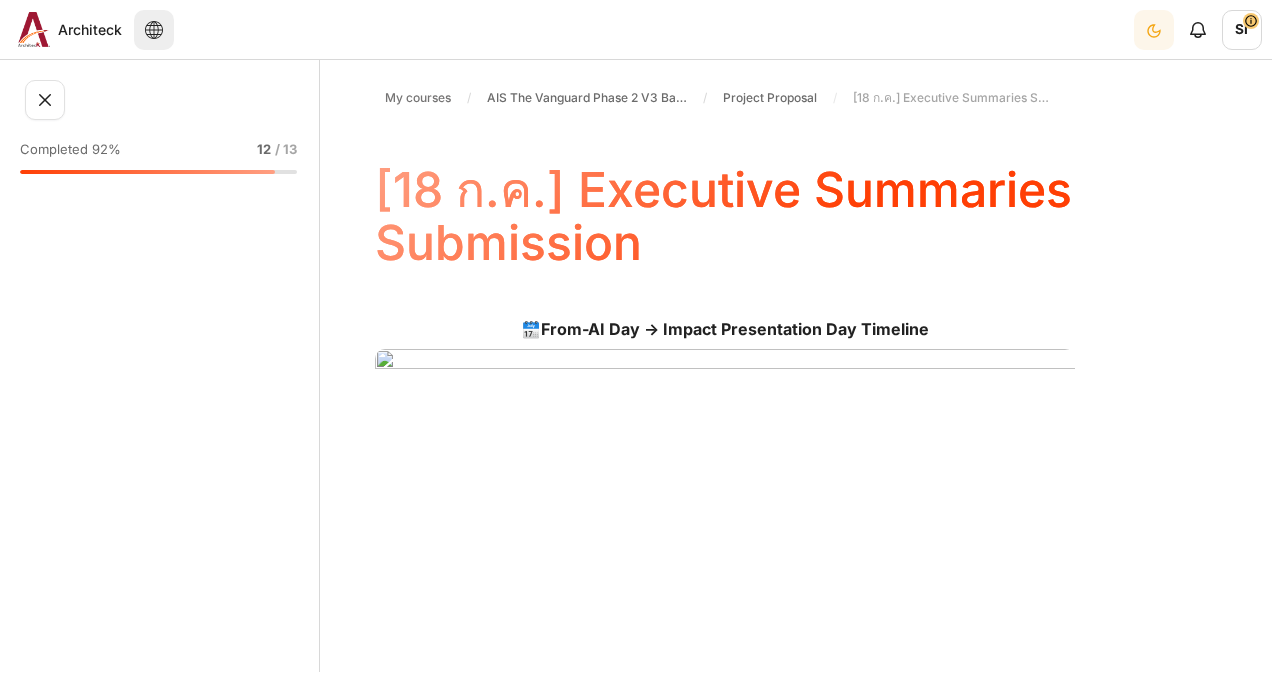 scroll, scrollTop: 0, scrollLeft: 0, axis: both 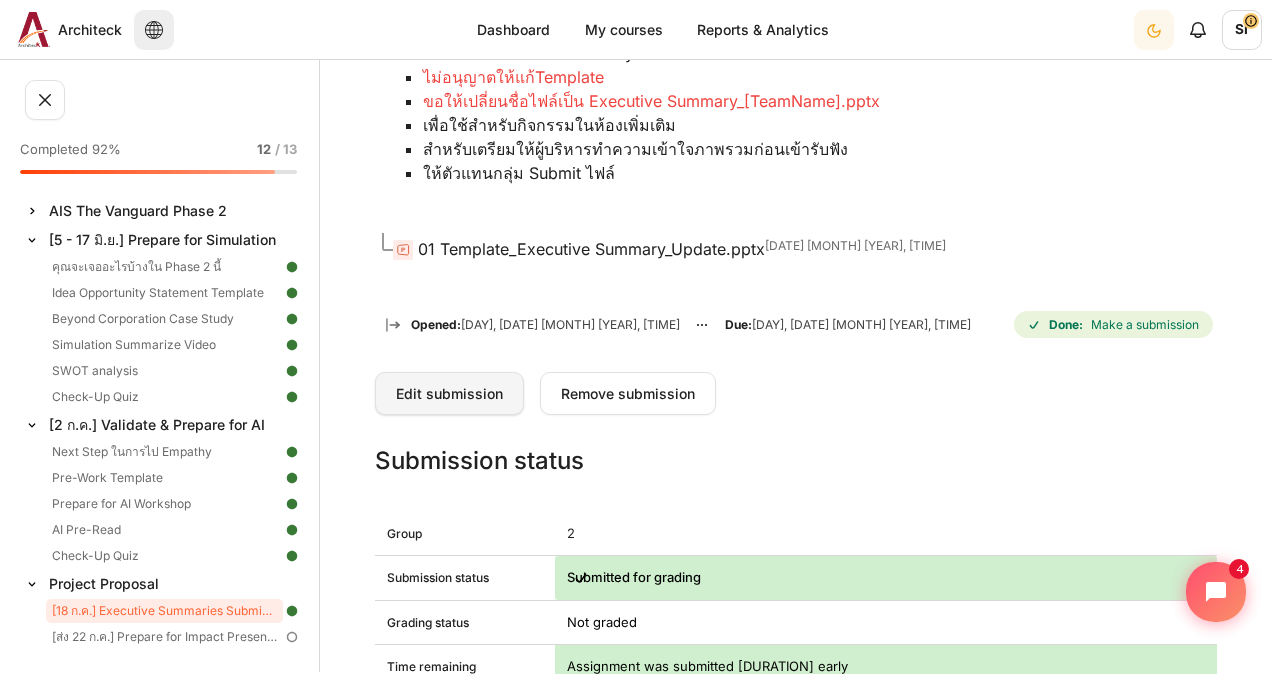 click on "Edit submission" at bounding box center (449, 393) 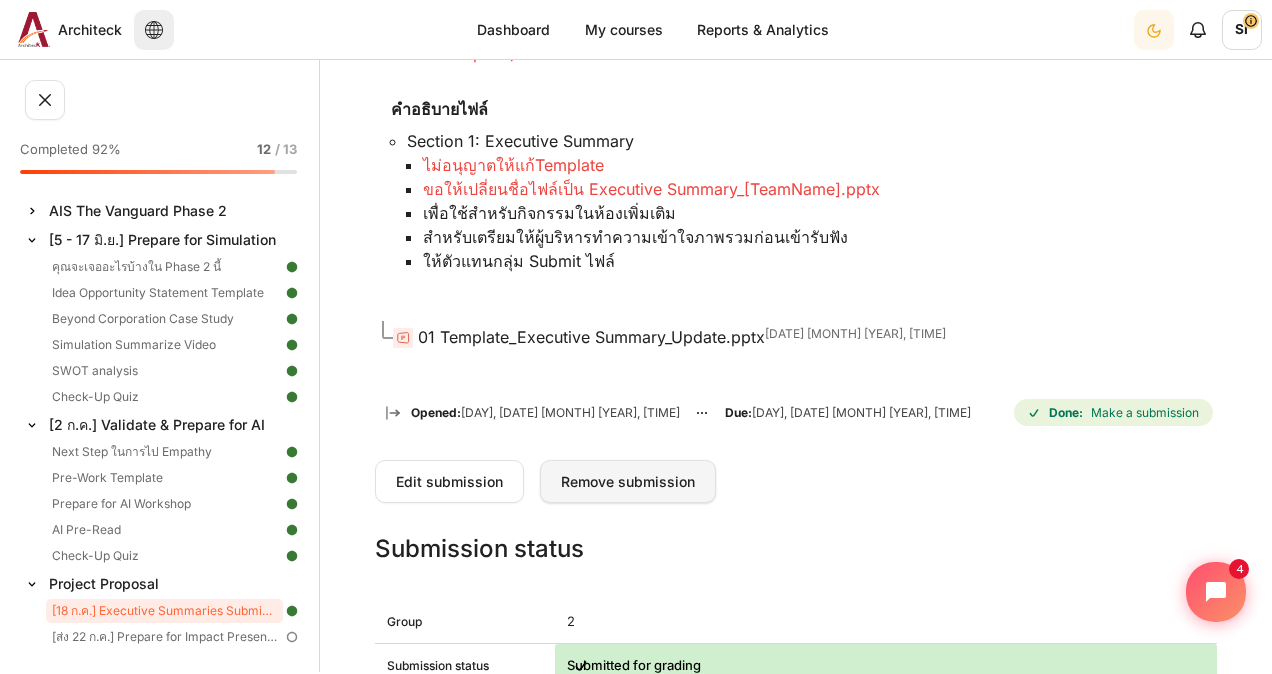 scroll, scrollTop: 900, scrollLeft: 0, axis: vertical 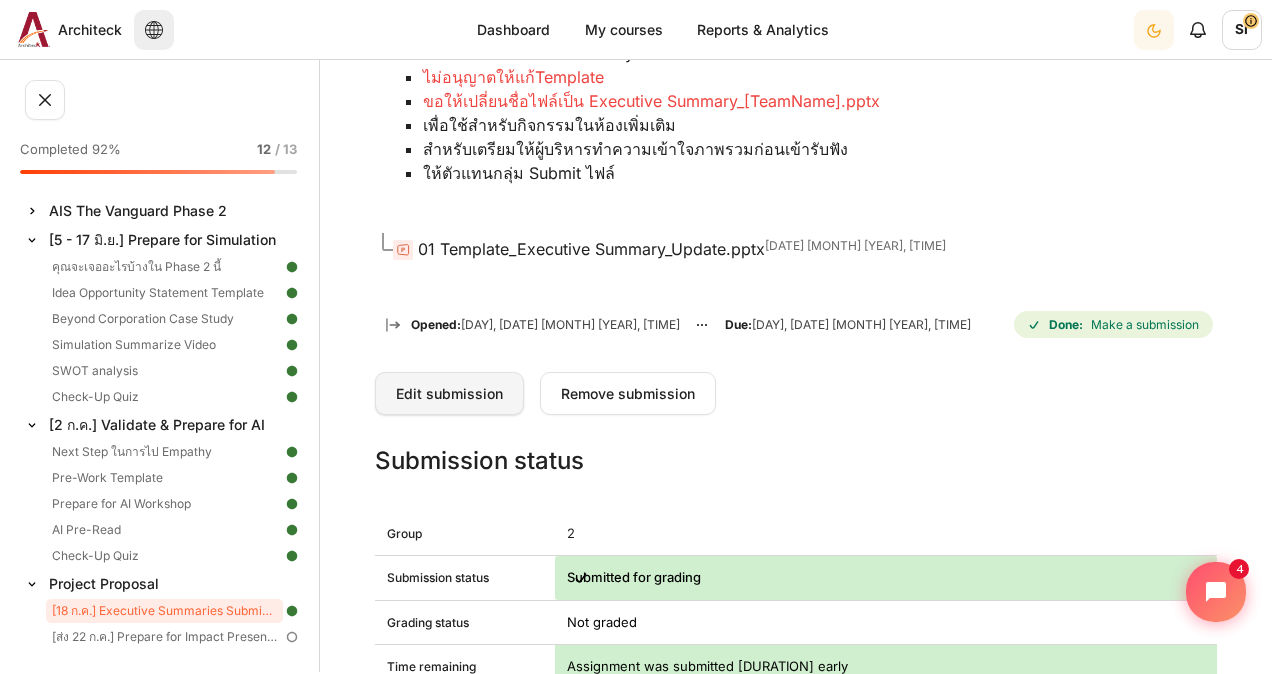 click on "Edit submission" at bounding box center [449, 393] 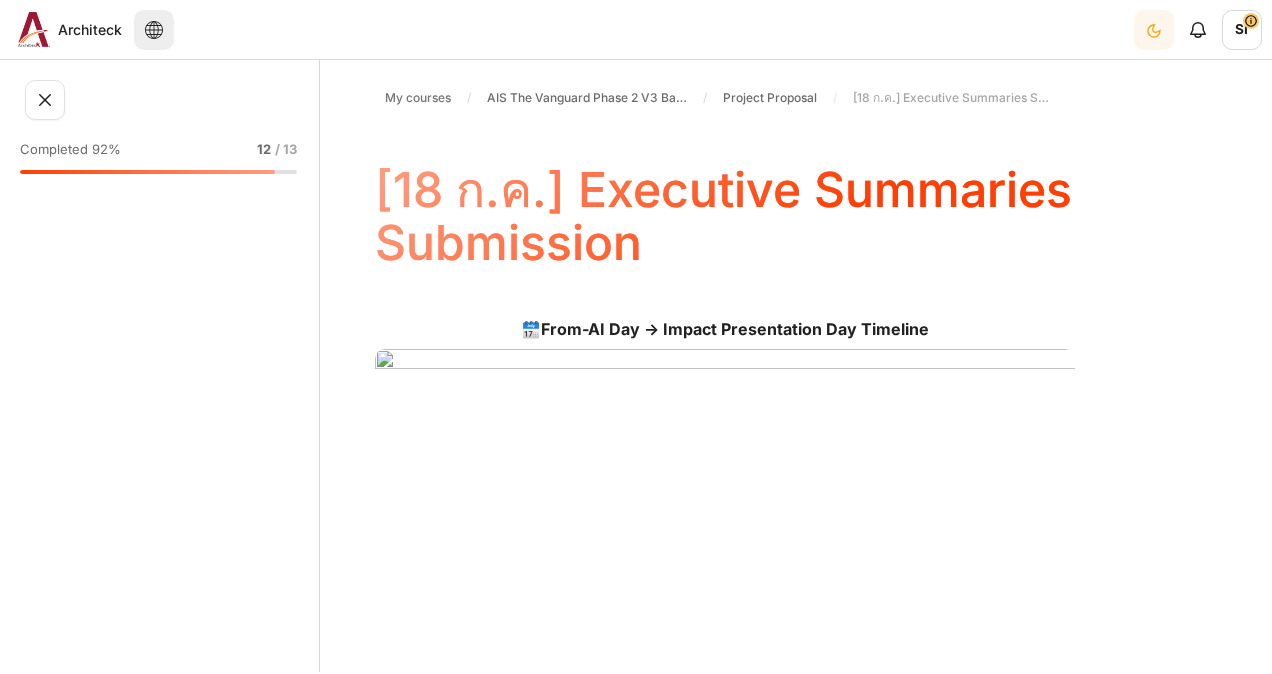 scroll, scrollTop: 0, scrollLeft: 0, axis: both 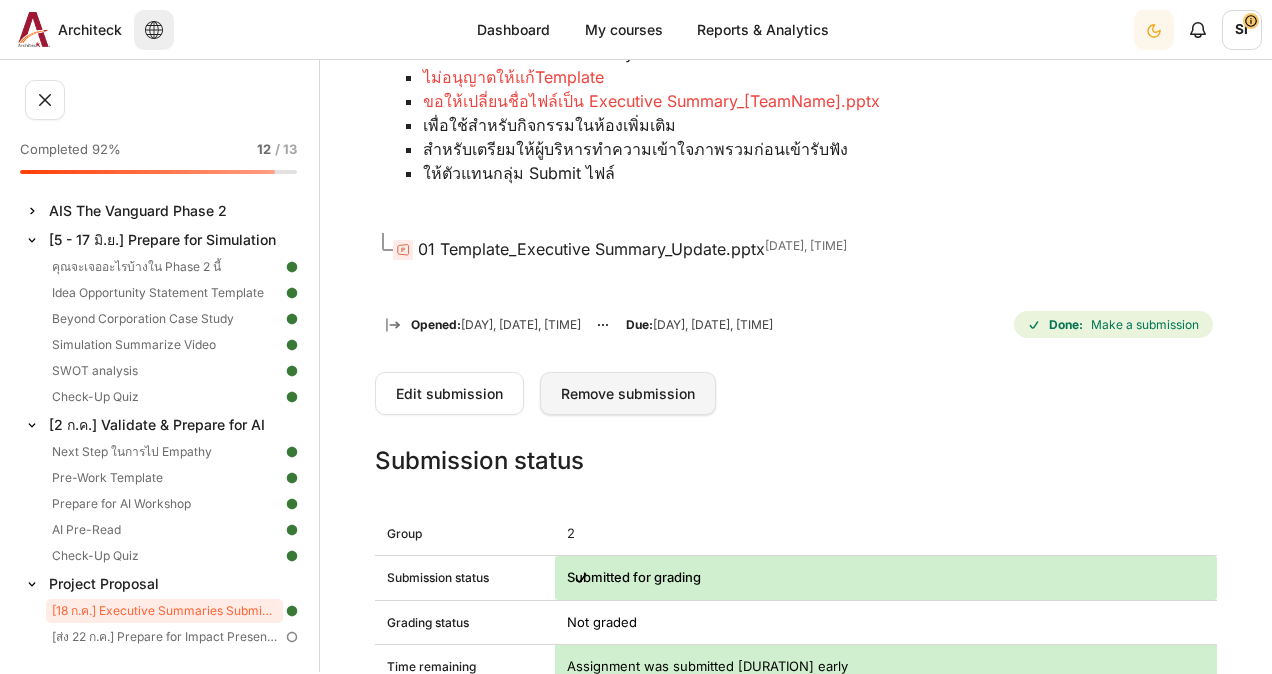 click on "Remove submission" at bounding box center (628, 393) 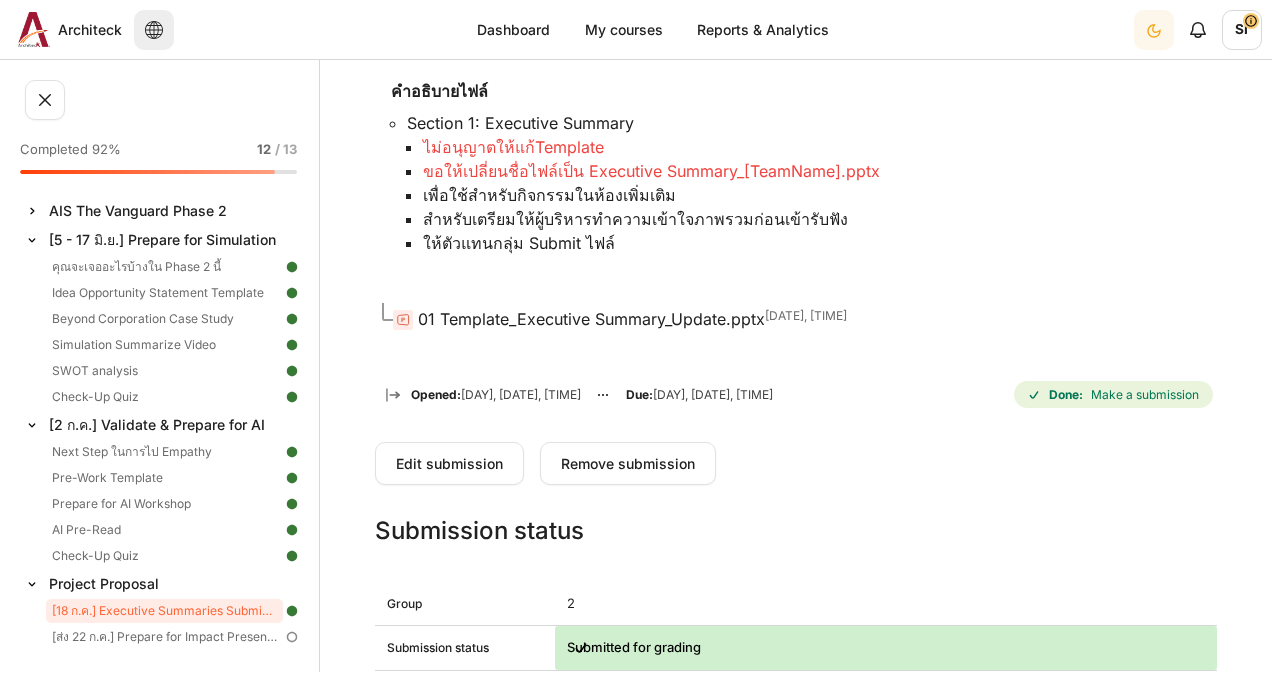 scroll, scrollTop: 800, scrollLeft: 0, axis: vertical 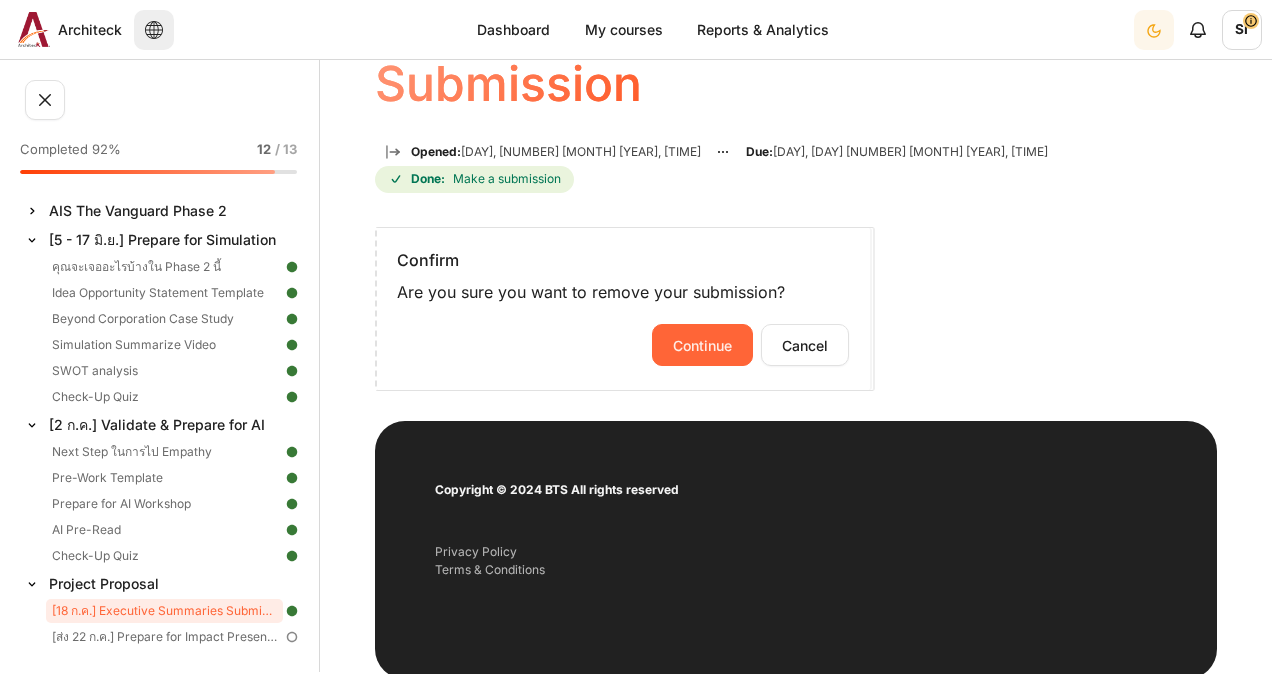 click on "Continue" at bounding box center (702, 345) 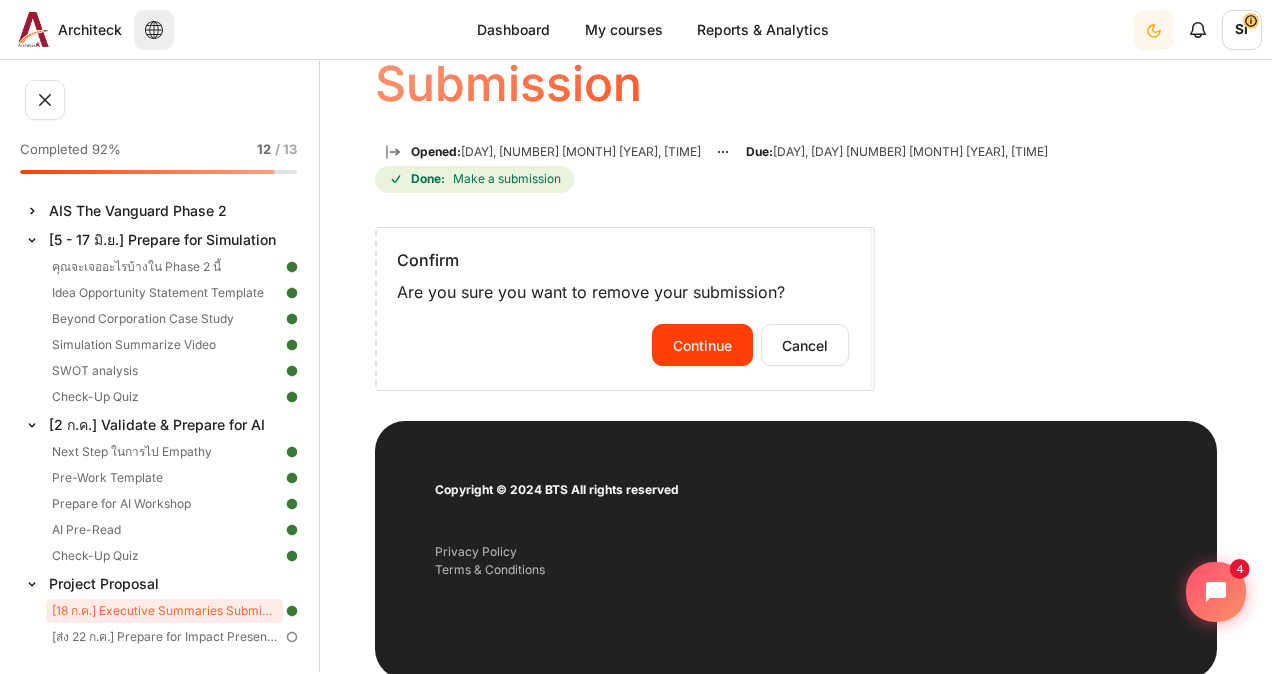 scroll, scrollTop: 0, scrollLeft: 0, axis: both 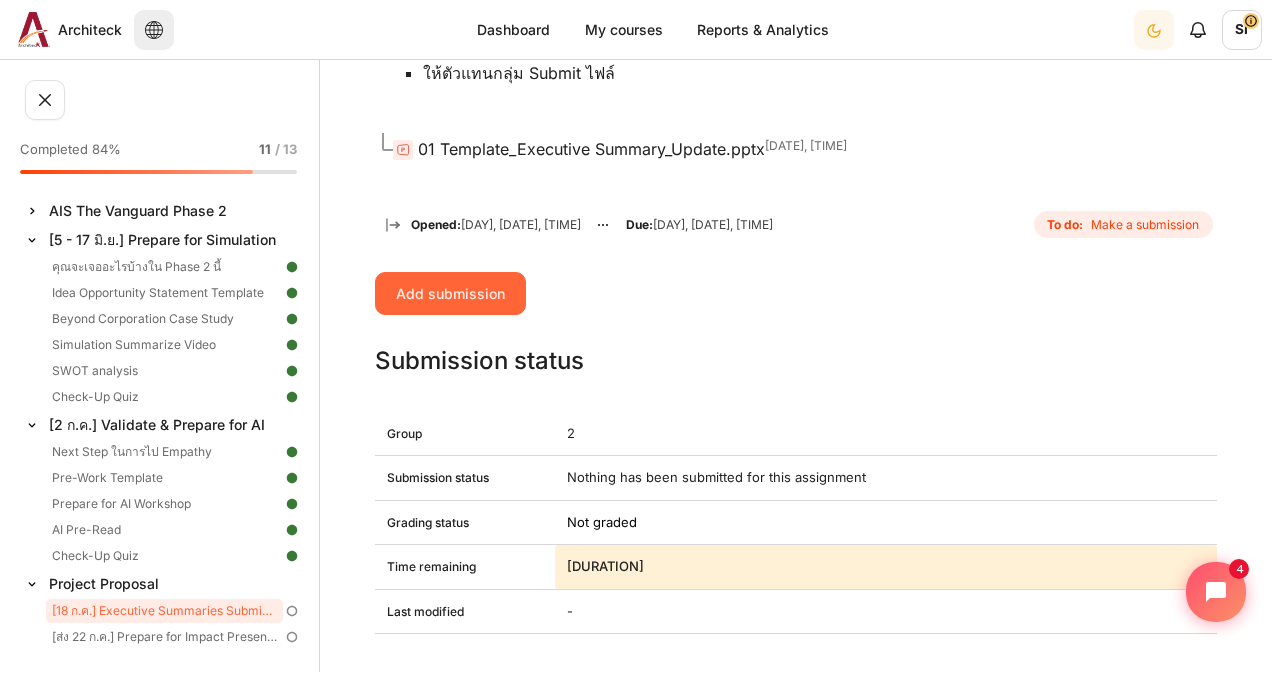 click on "Add submission" at bounding box center [450, 293] 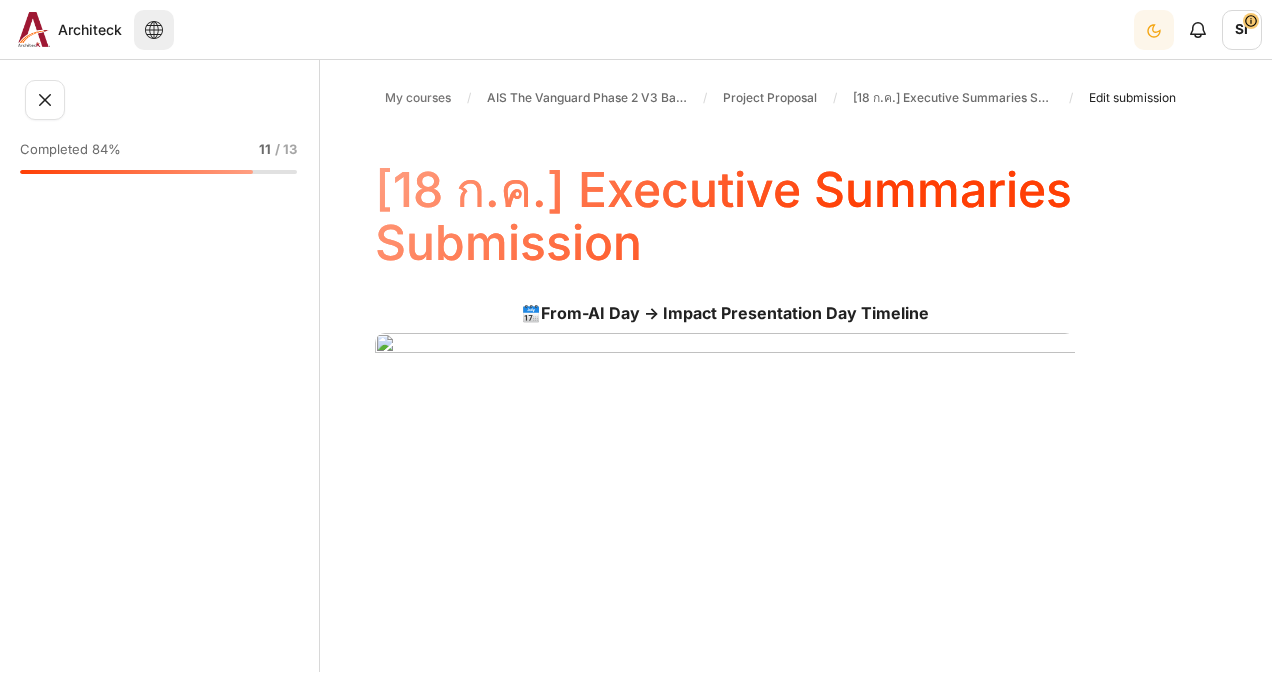 scroll, scrollTop: 0, scrollLeft: 0, axis: both 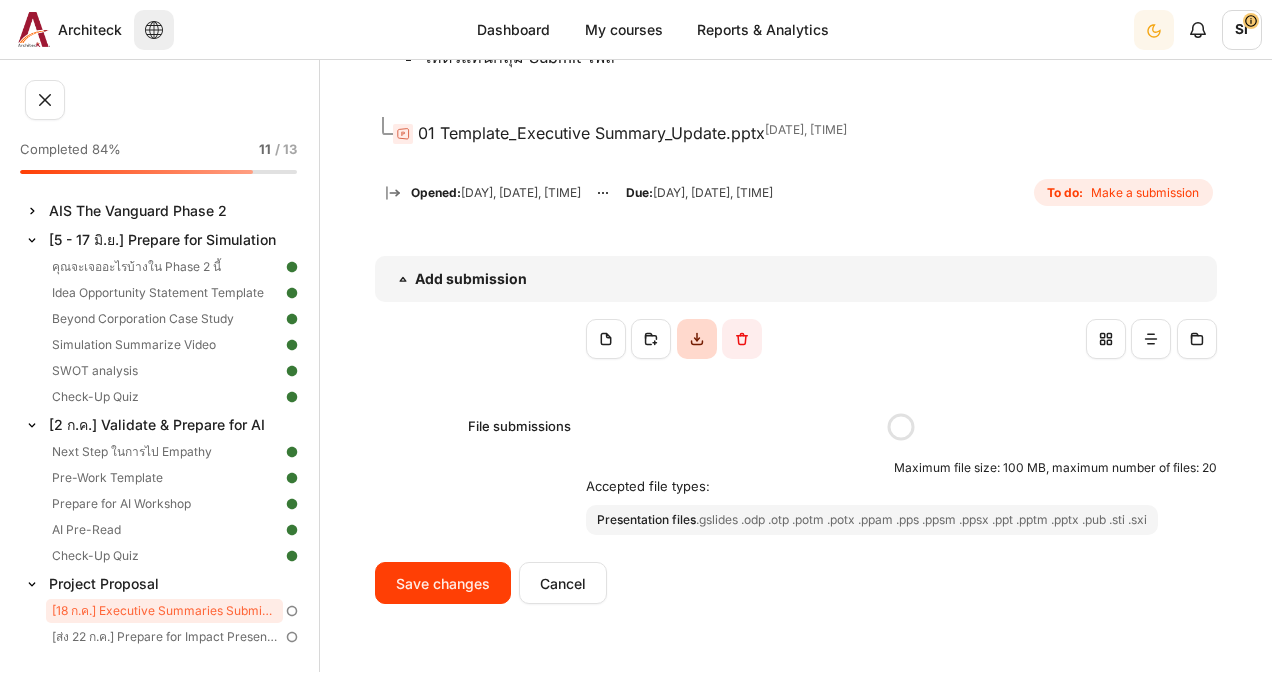 click at bounding box center [697, 339] 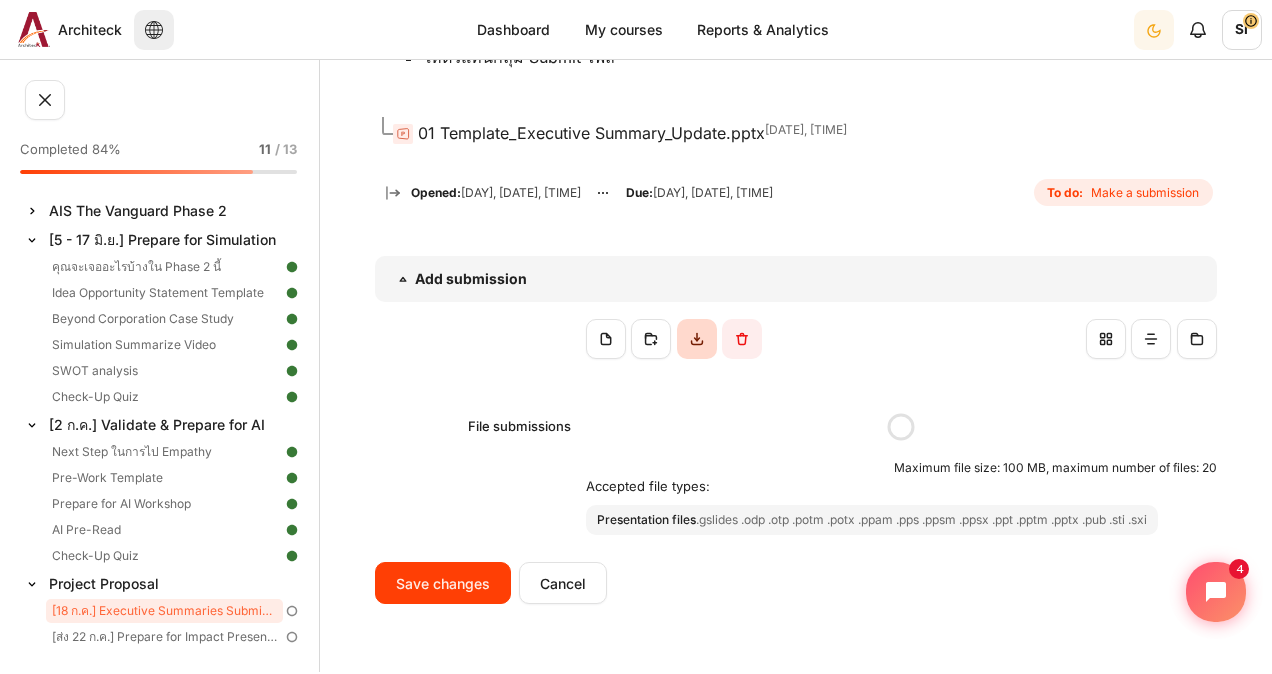 scroll, scrollTop: 0, scrollLeft: 0, axis: both 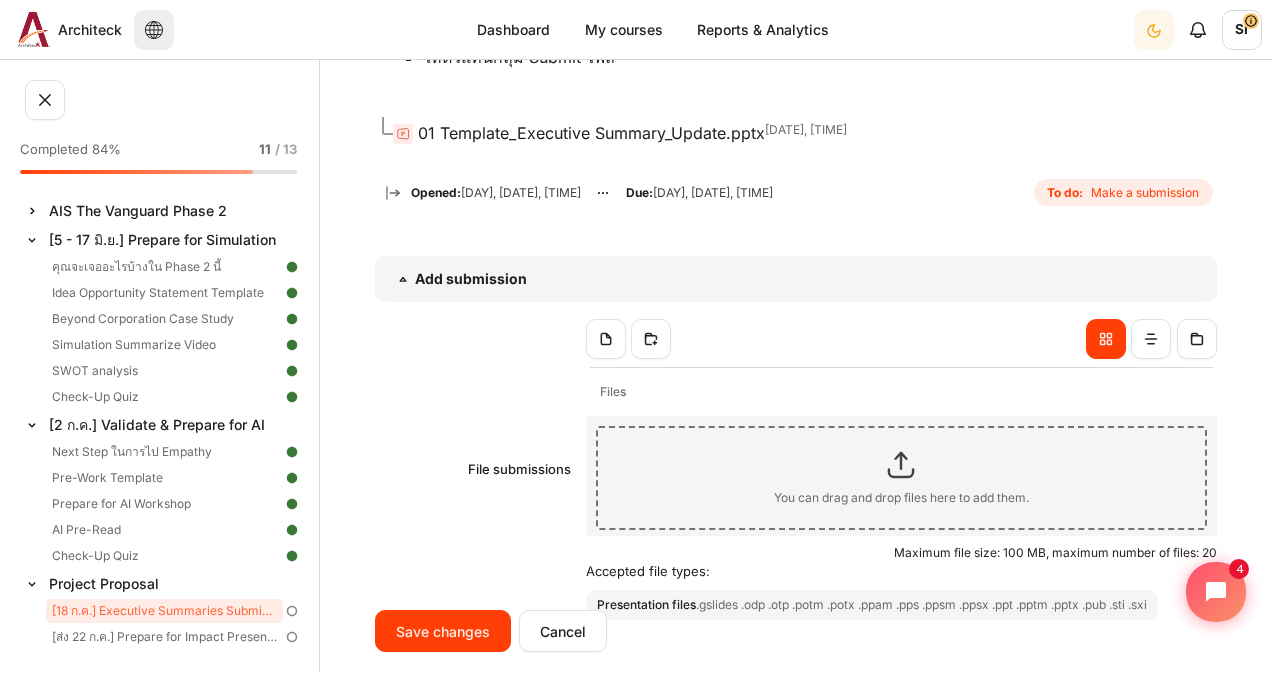 click at bounding box center [902, 465] 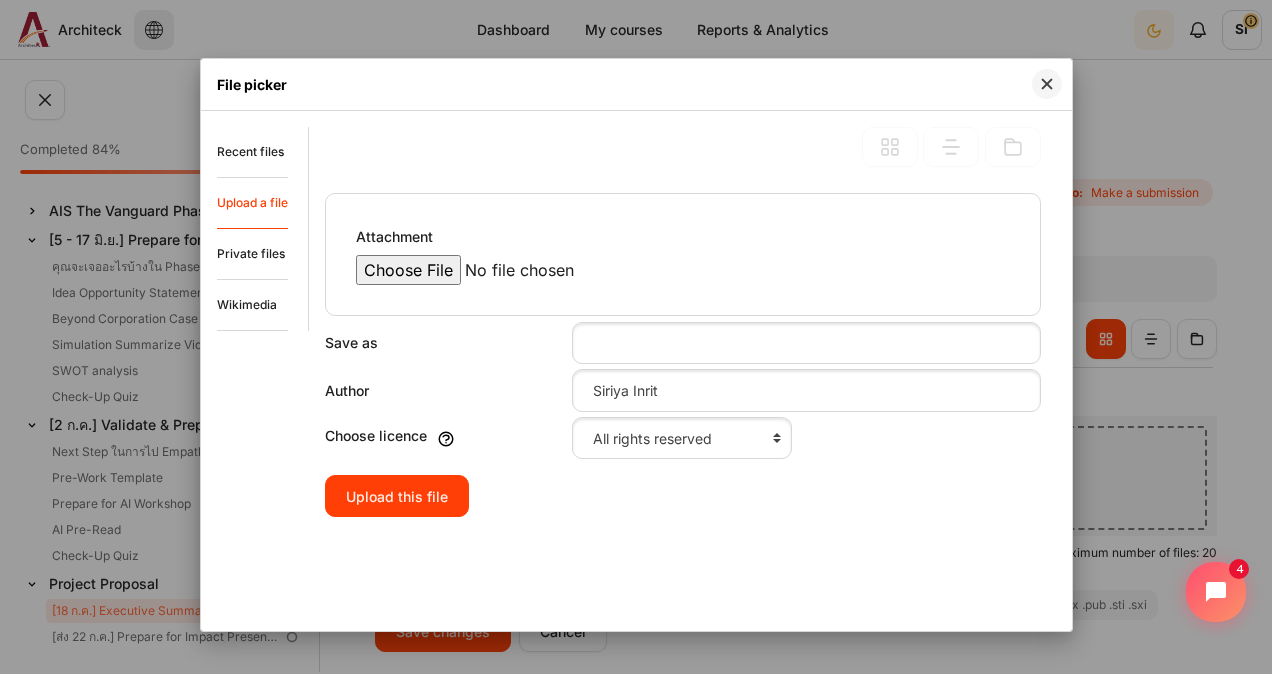 click on "Attachment" at bounding box center [526, 270] 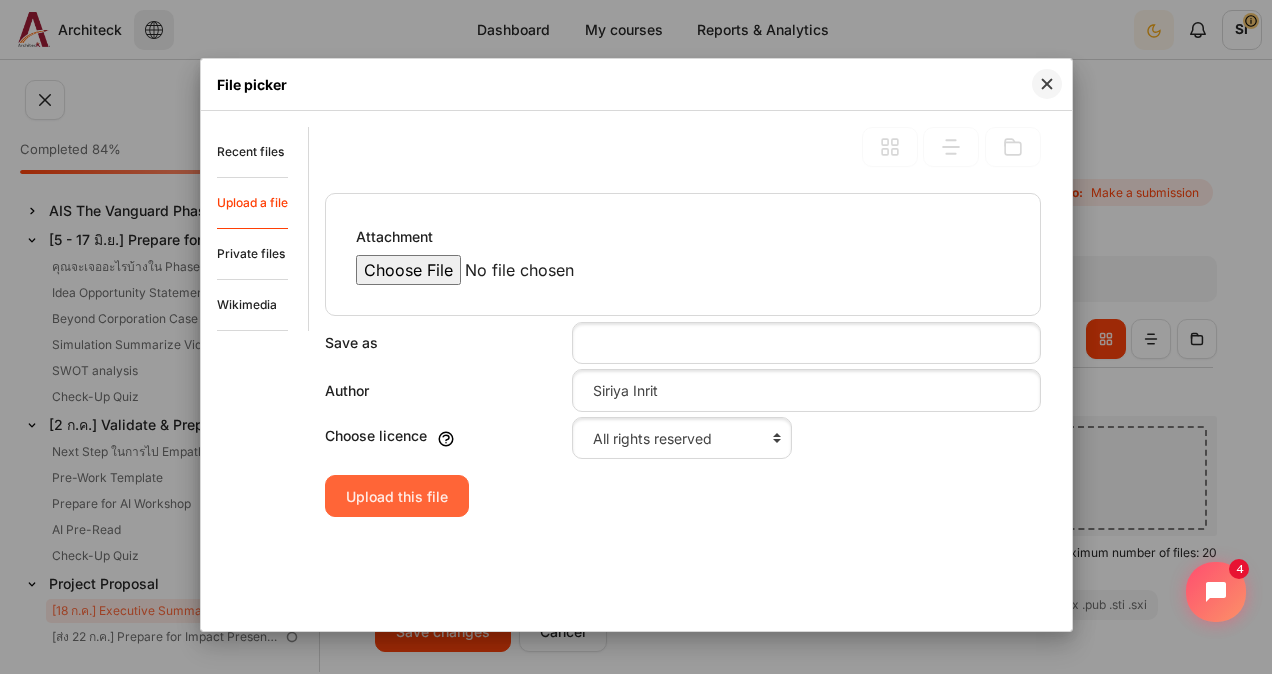 click on "Upload this file" at bounding box center [397, 496] 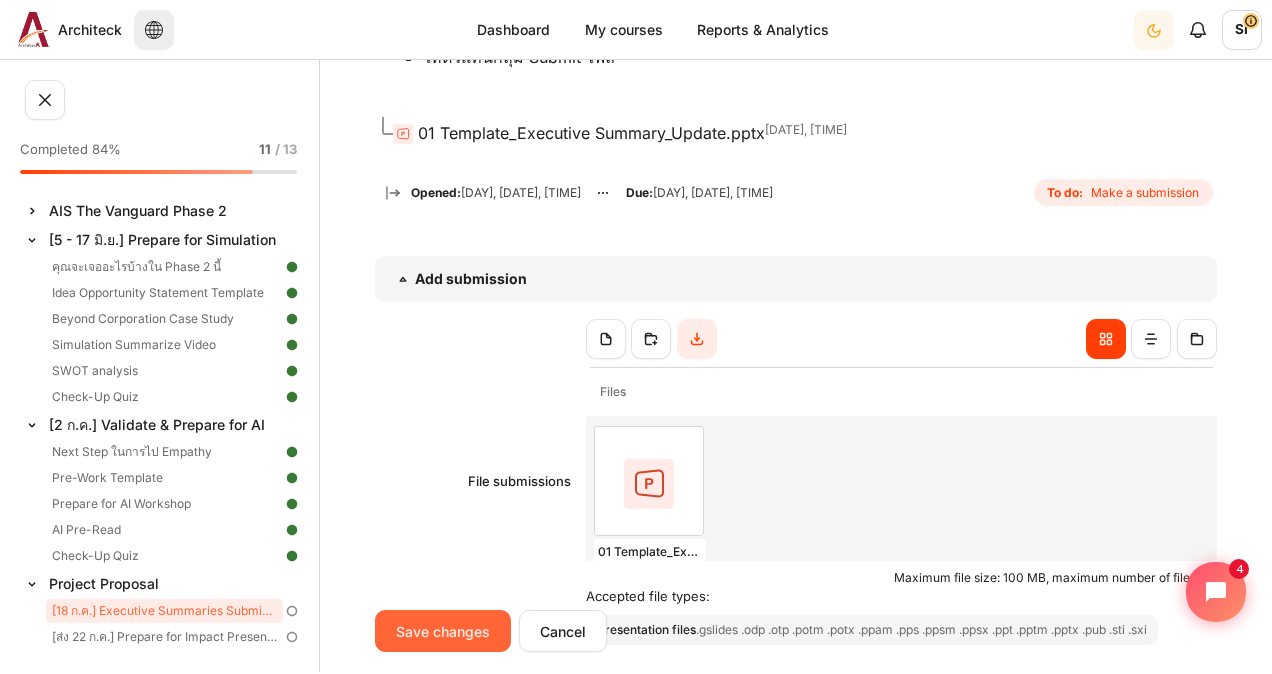 click on "Save changes" at bounding box center [443, 631] 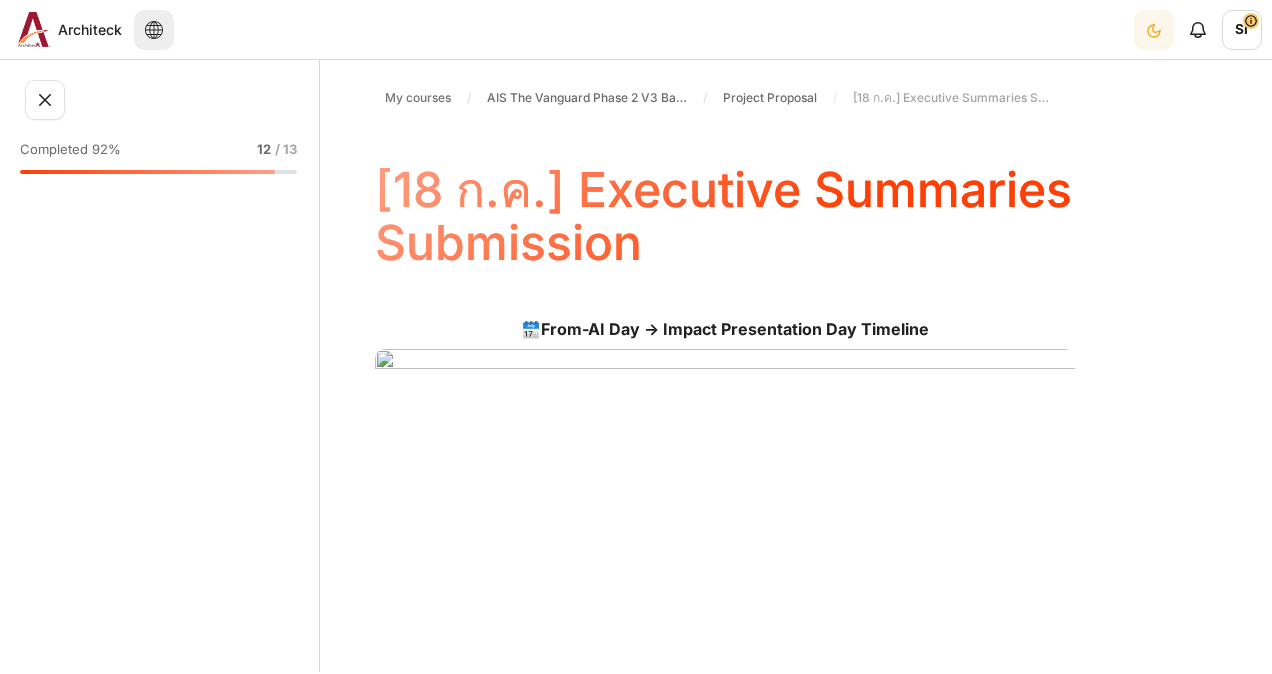 scroll, scrollTop: 0, scrollLeft: 0, axis: both 